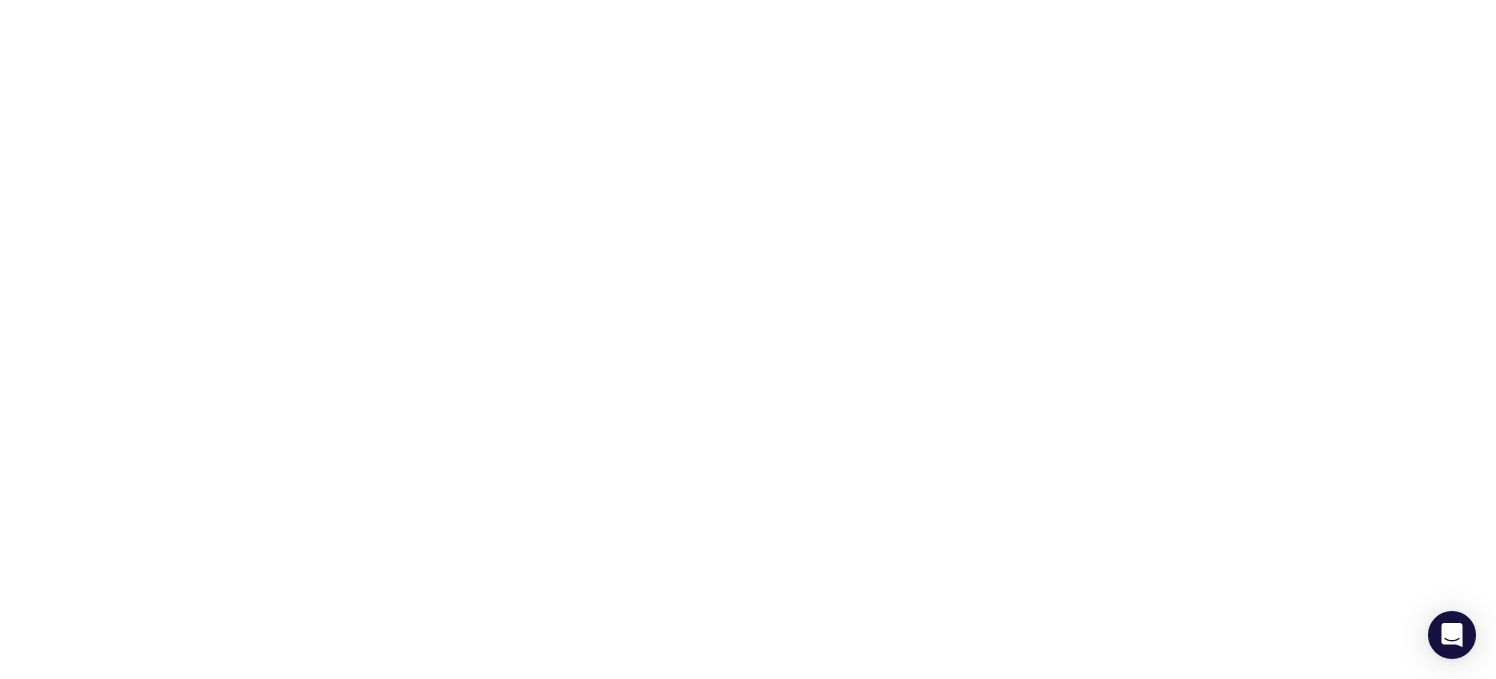 scroll, scrollTop: 0, scrollLeft: 0, axis: both 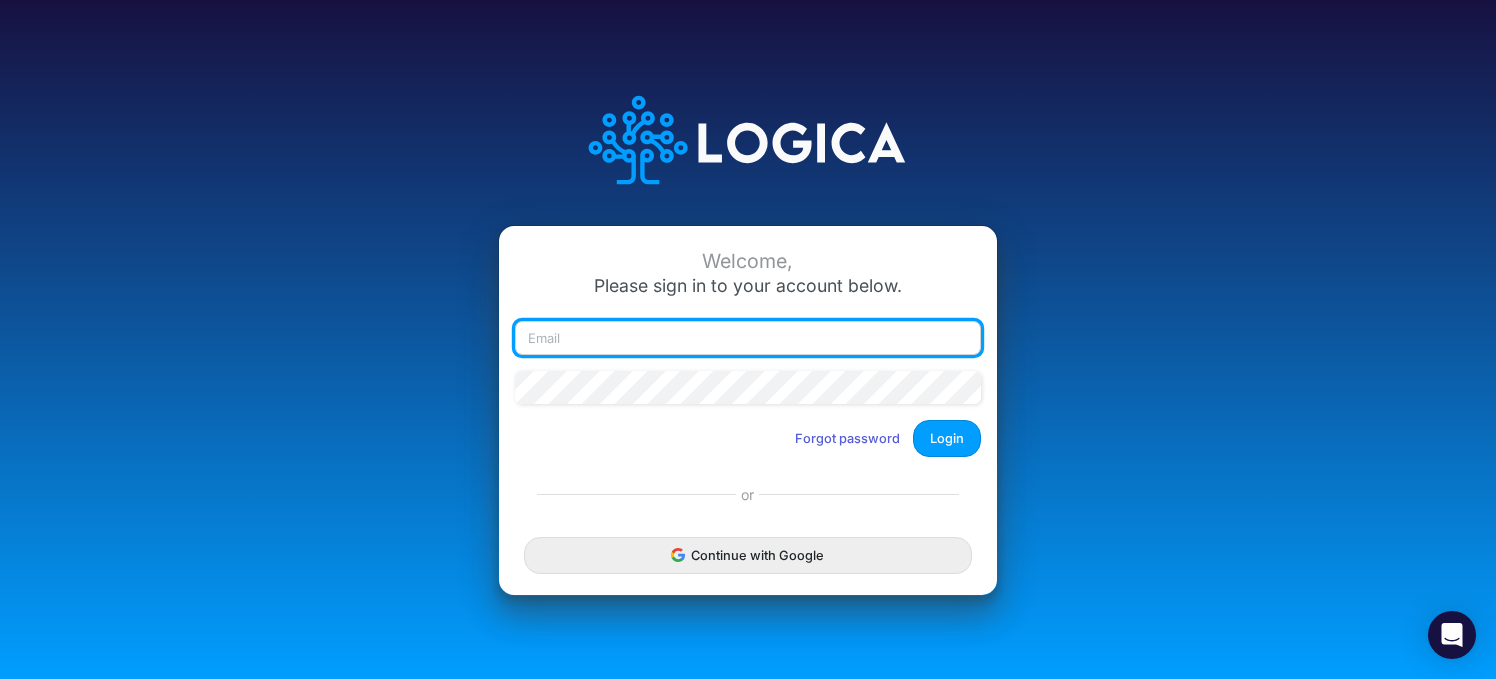 click at bounding box center (748, 338) 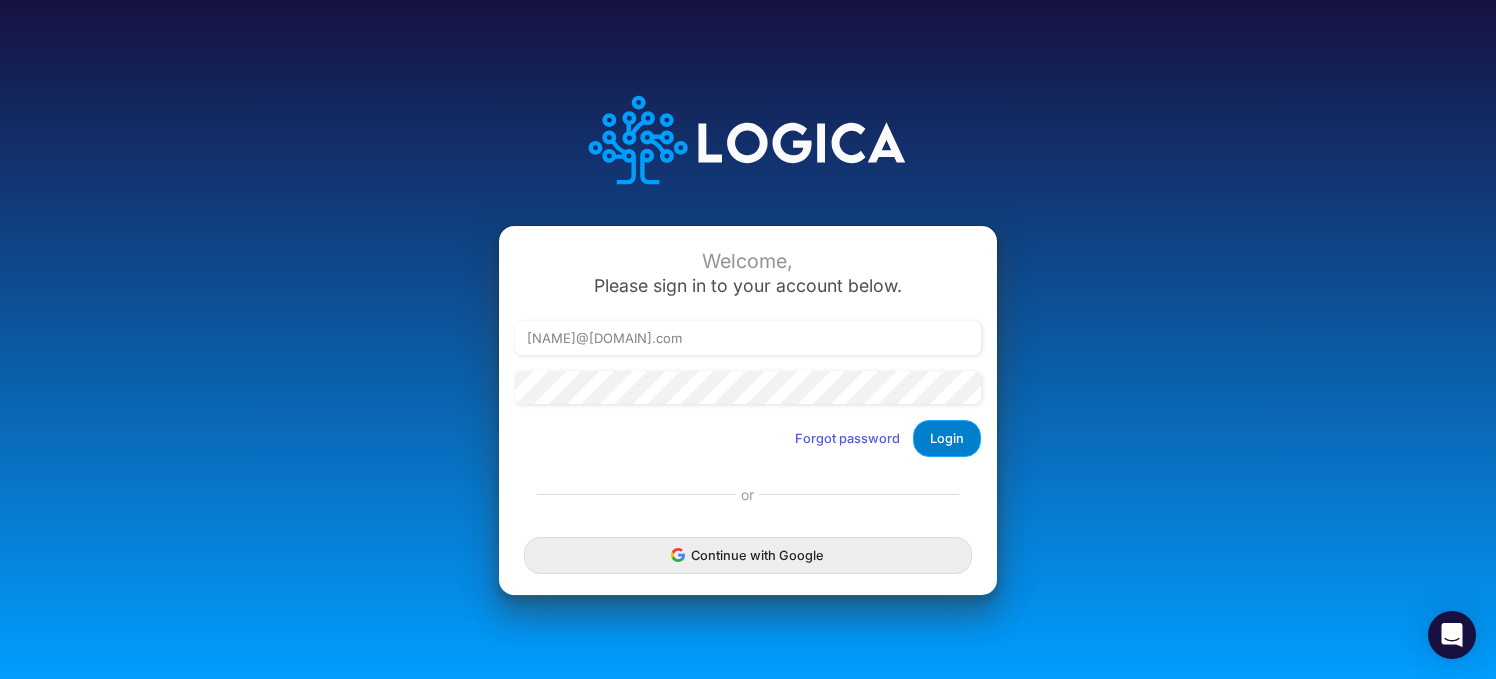 click on "Login" at bounding box center (947, 438) 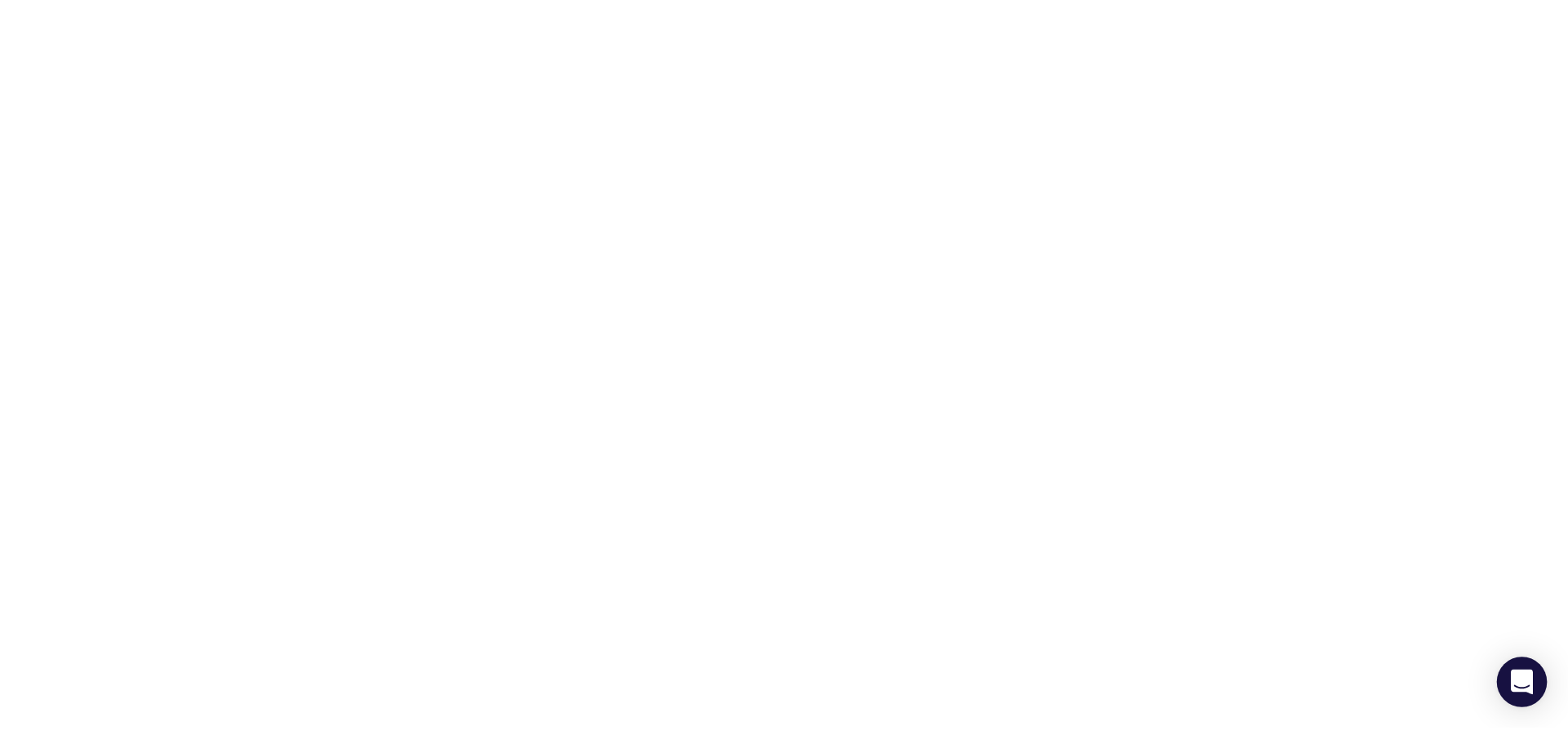 scroll, scrollTop: 0, scrollLeft: 0, axis: both 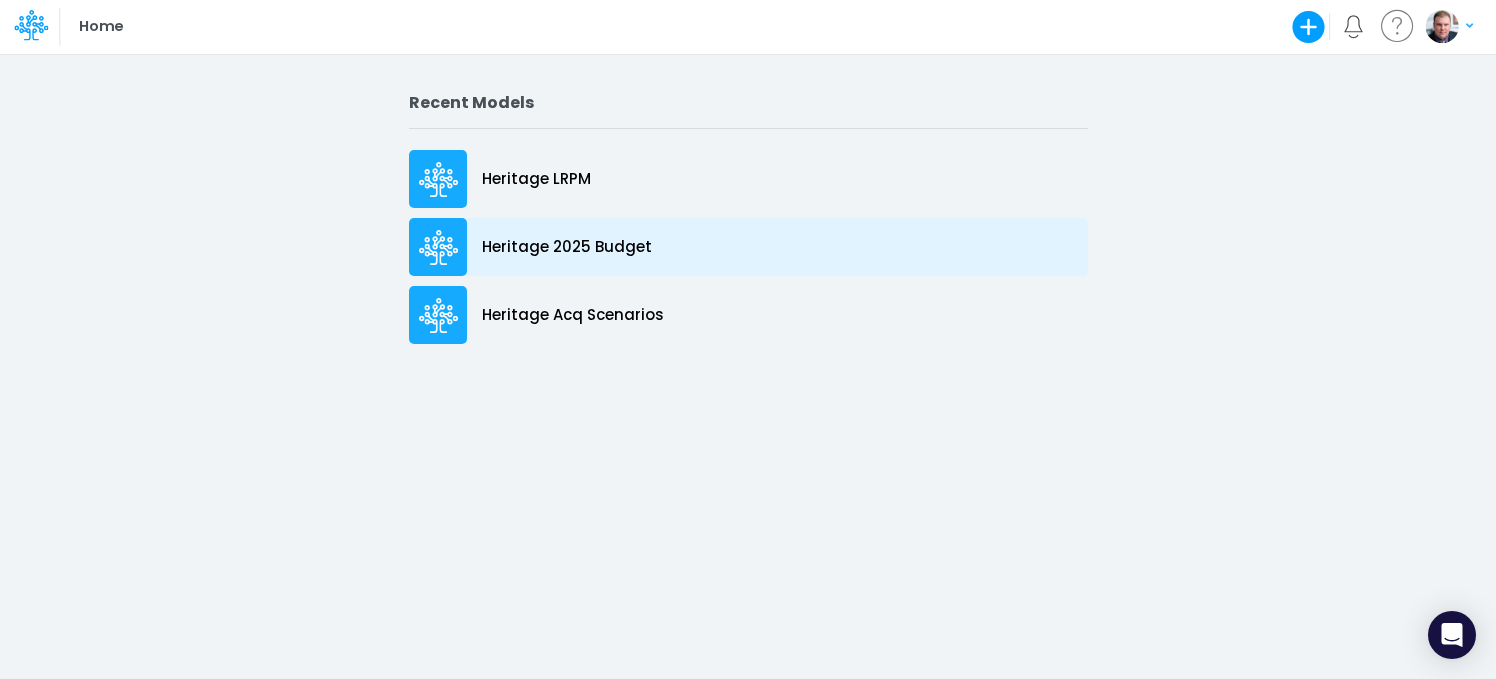 click on "Heritage 2025 Budget" at bounding box center [567, 247] 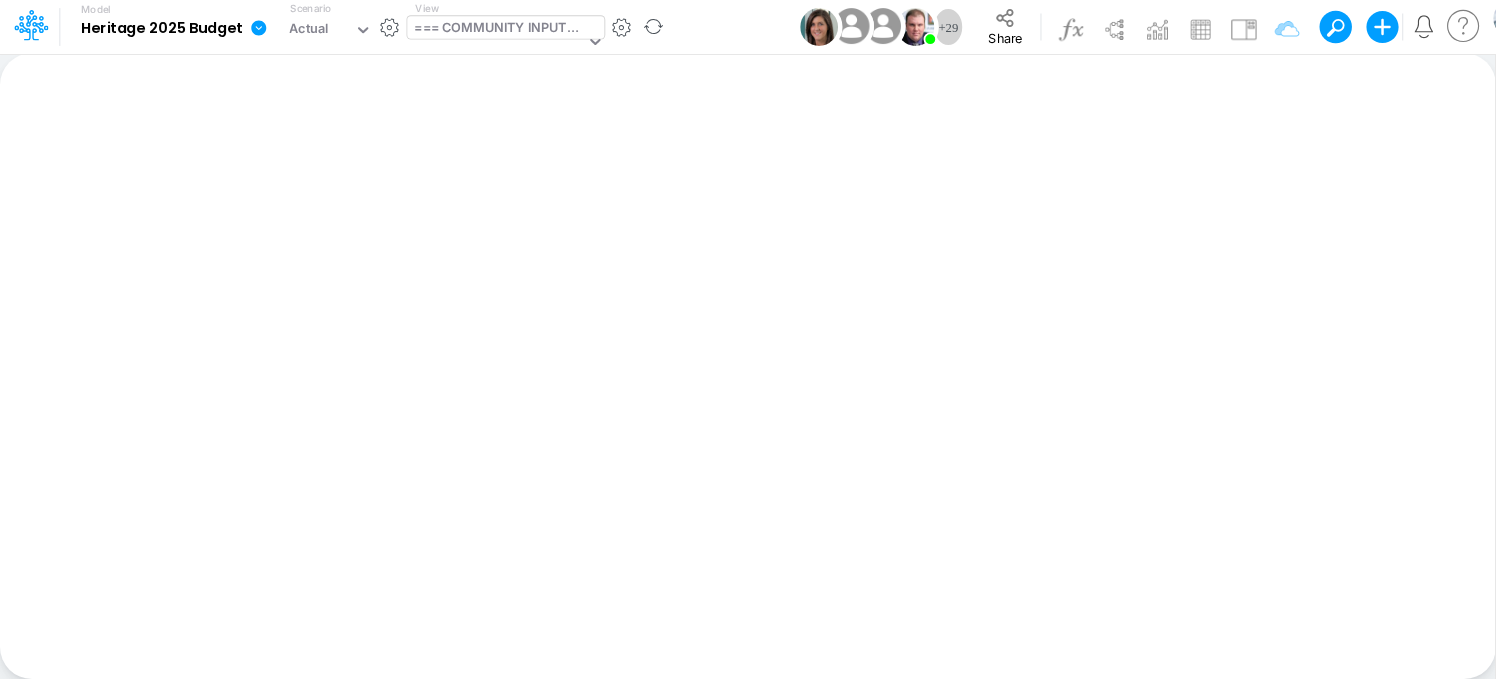 click on "=== COMMUNITY INPUTS ===" at bounding box center (499, 29) 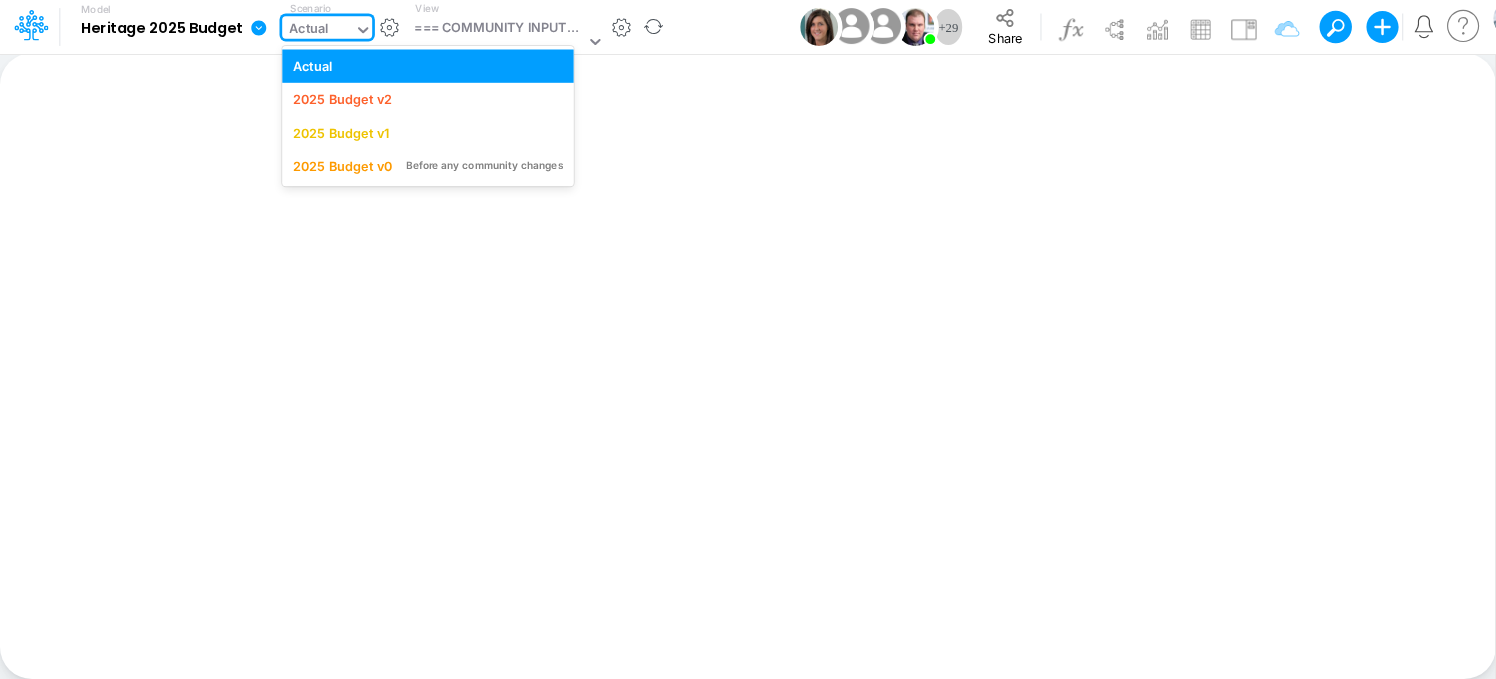 click on "Actual" at bounding box center (318, 31) 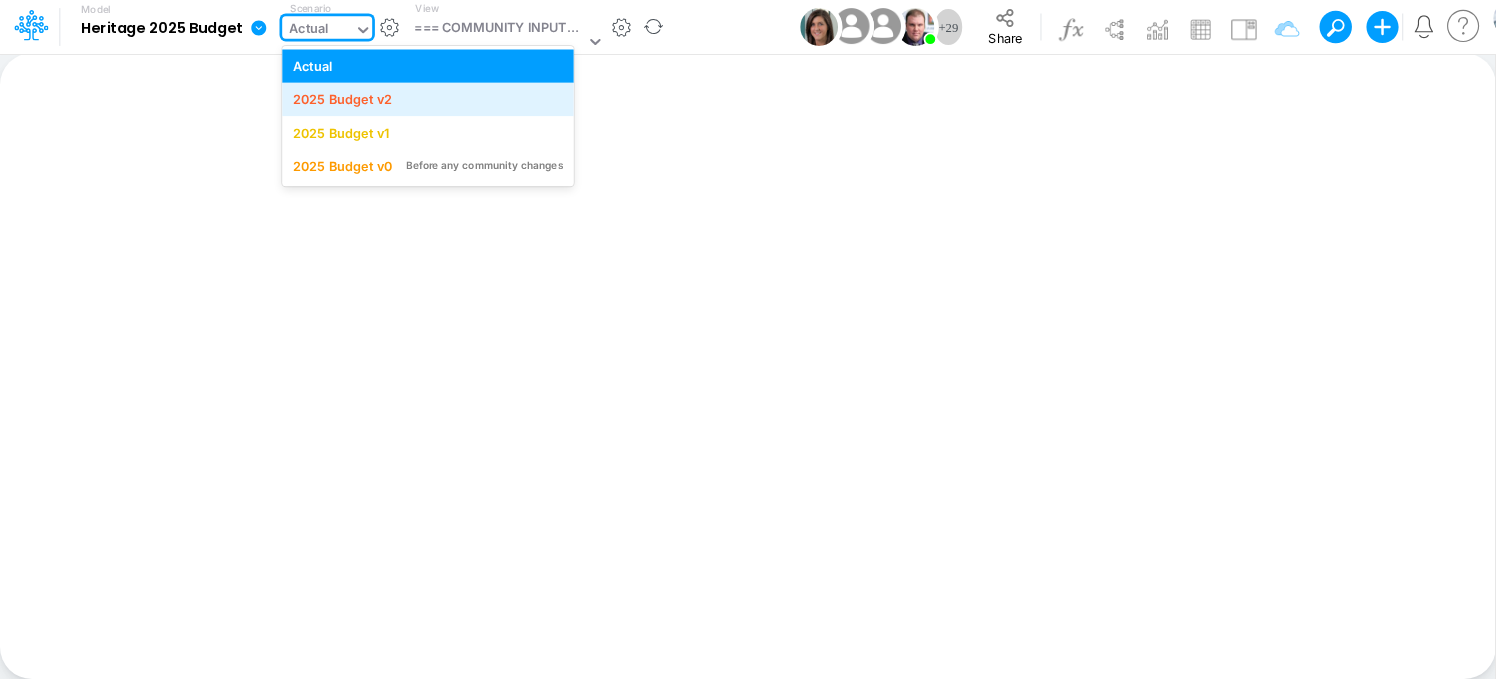 click on "2025 Budget v2" at bounding box center (342, 99) 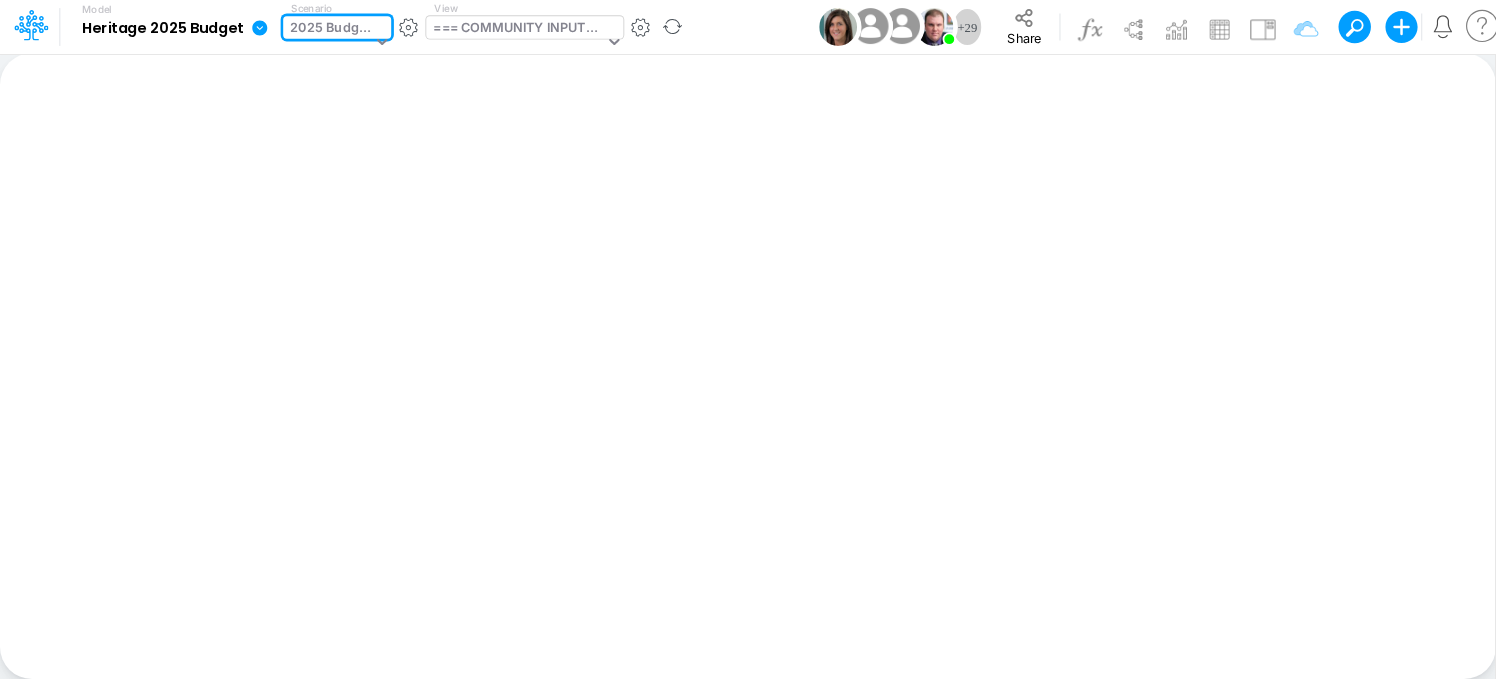 click on "=== COMMUNITY INPUTS ===" at bounding box center [518, 29] 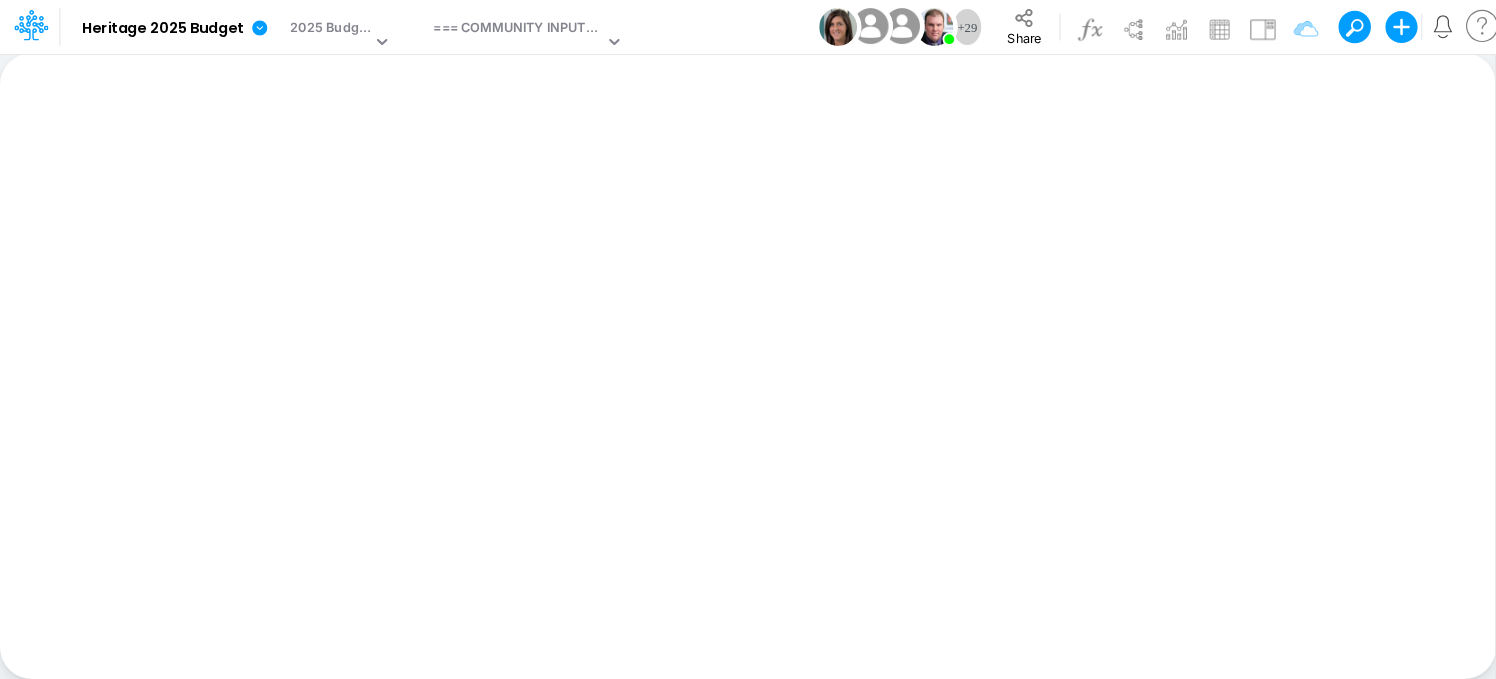 click on "Insert new     Conditional formatting     Paste Cut Copy AutoFill Ready 100% Sum: null Max: null Min: null Numerical Count: null Count: null Average: null" at bounding box center (747, 366) 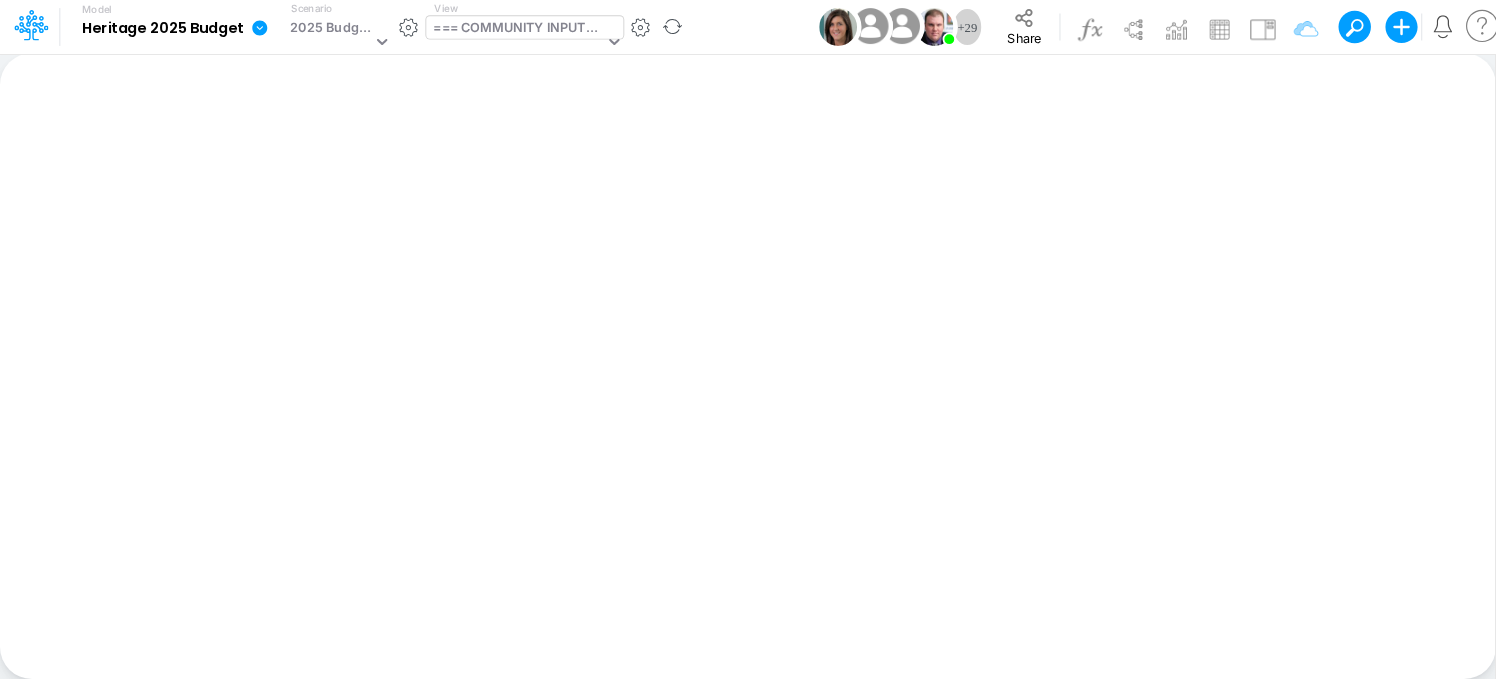 click on "=== COMMUNITY INPUTS ===" at bounding box center (518, 29) 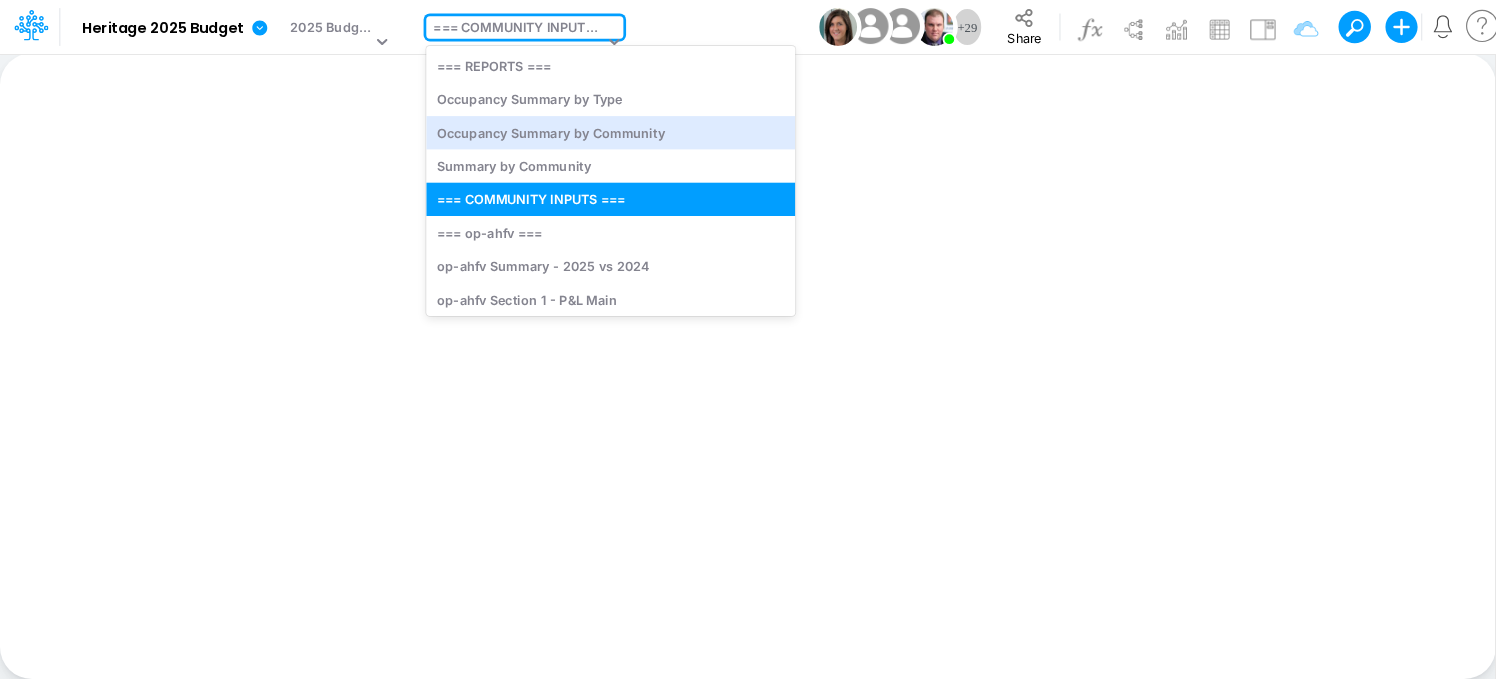 click on "Insert new     Conditional formatting     Paste Cut Copy AutoFill Ready 100% Sum: null Max: null Min: null Numerical Count: null Count: null Average: null" at bounding box center [747, 366] 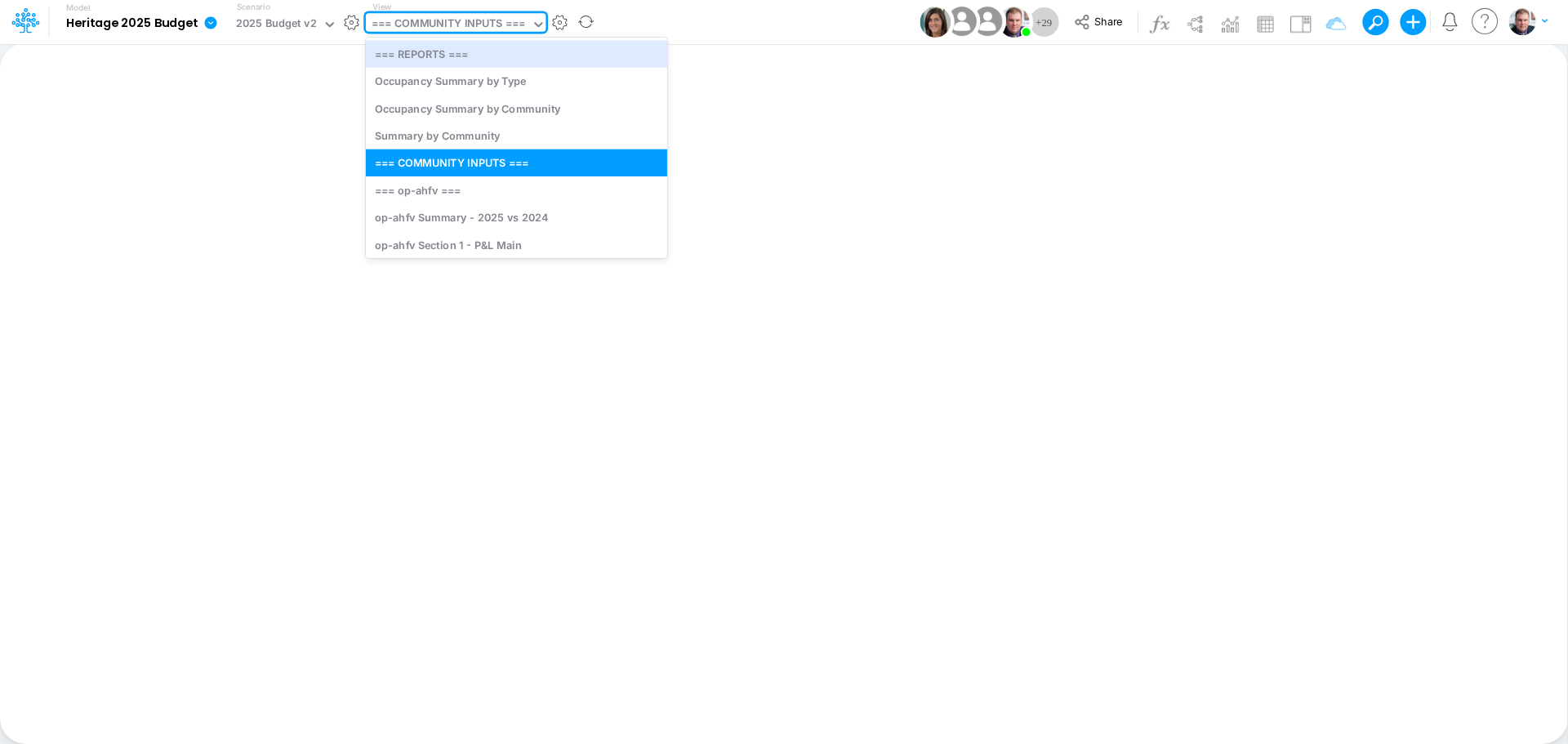 click on "=== COMMUNITY INPUTS ===" at bounding box center (448, 25) 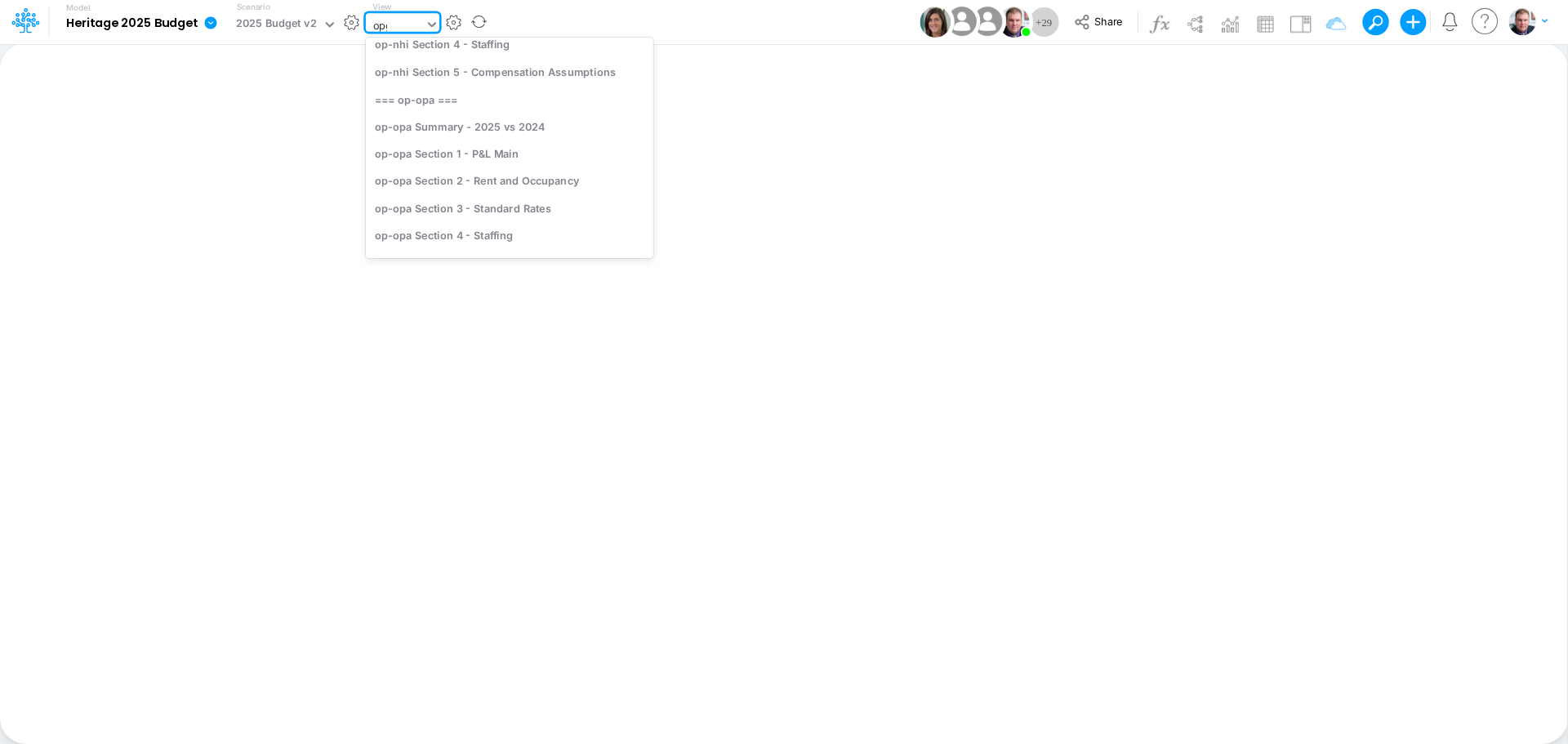 scroll, scrollTop: 0, scrollLeft: 0, axis: both 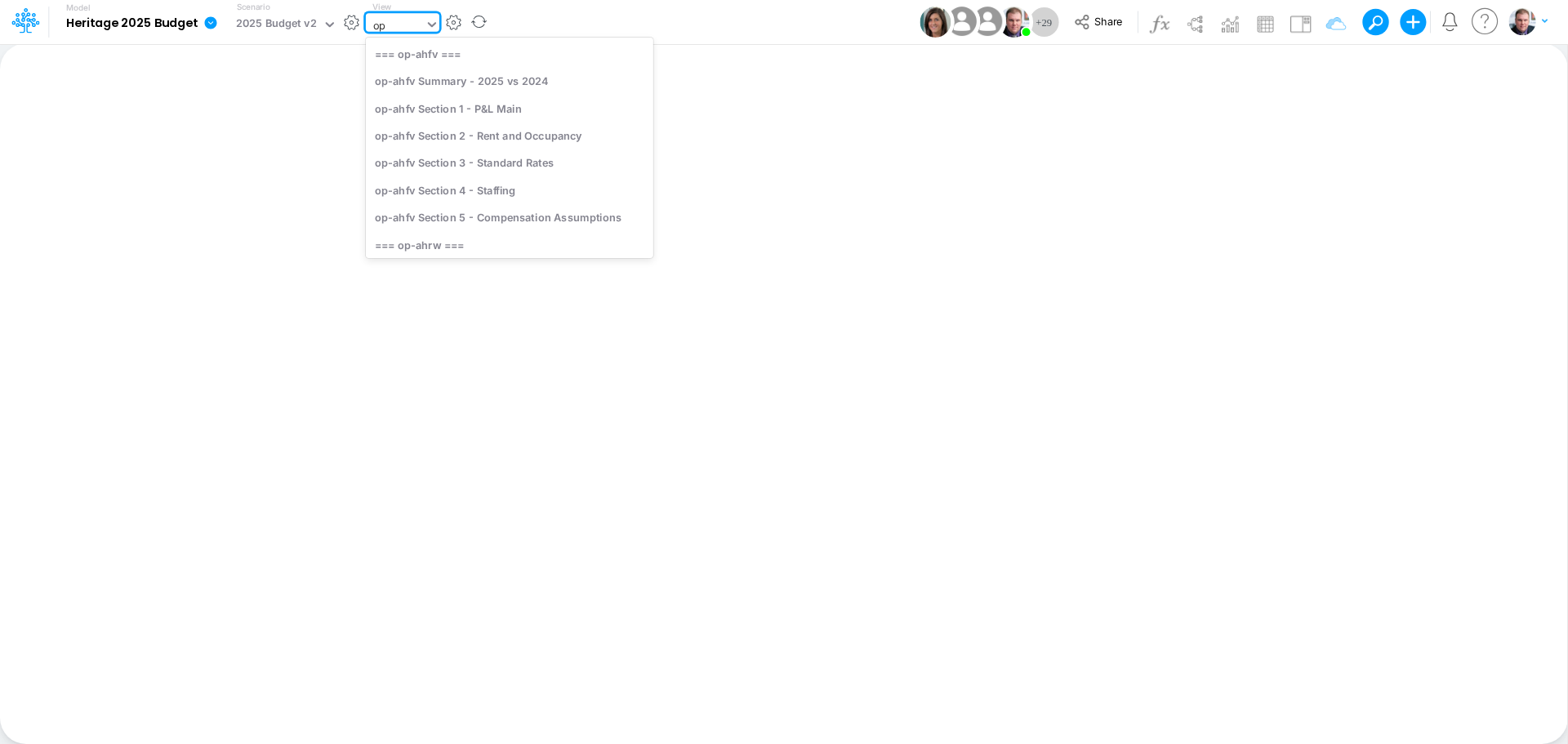 type on "o" 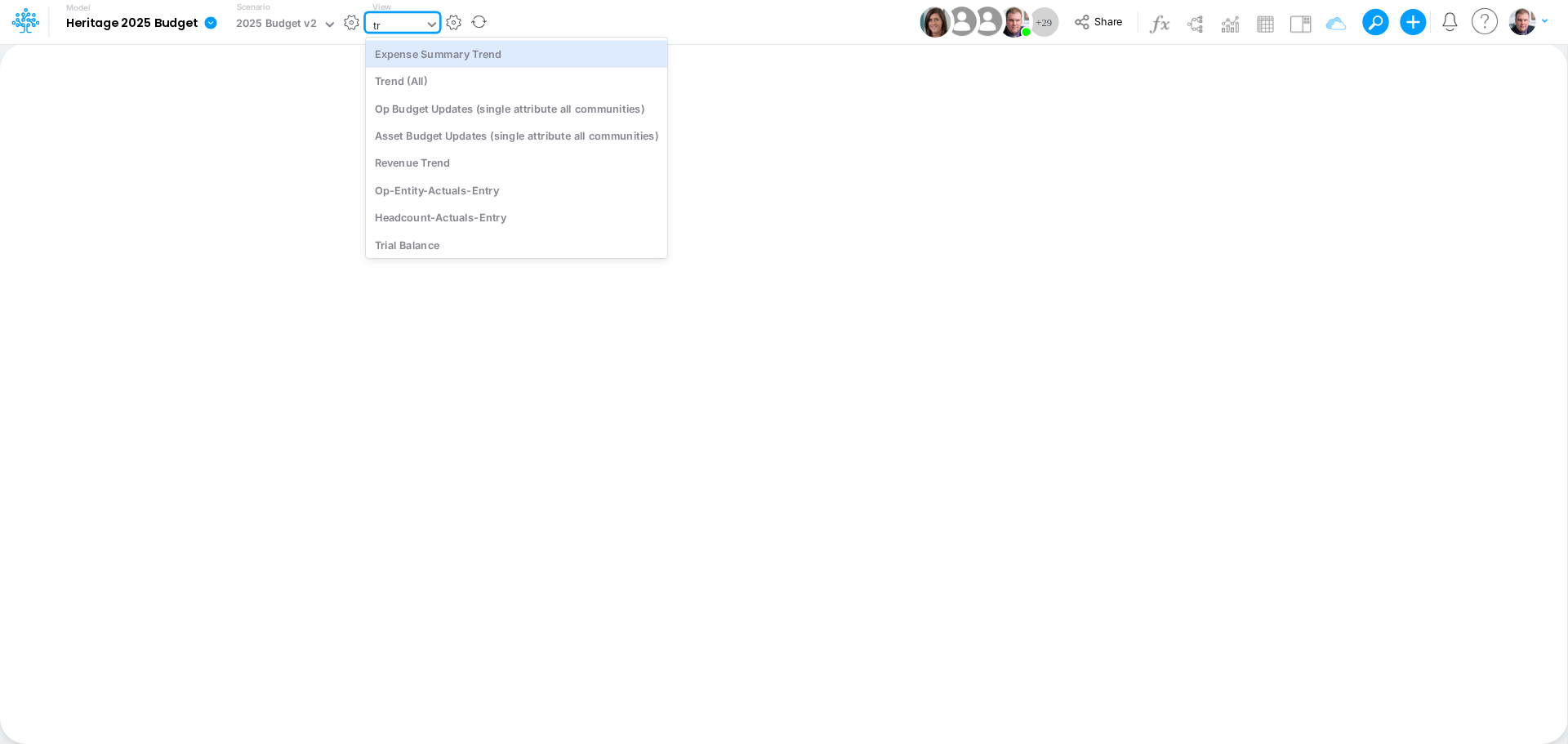 type on "tre" 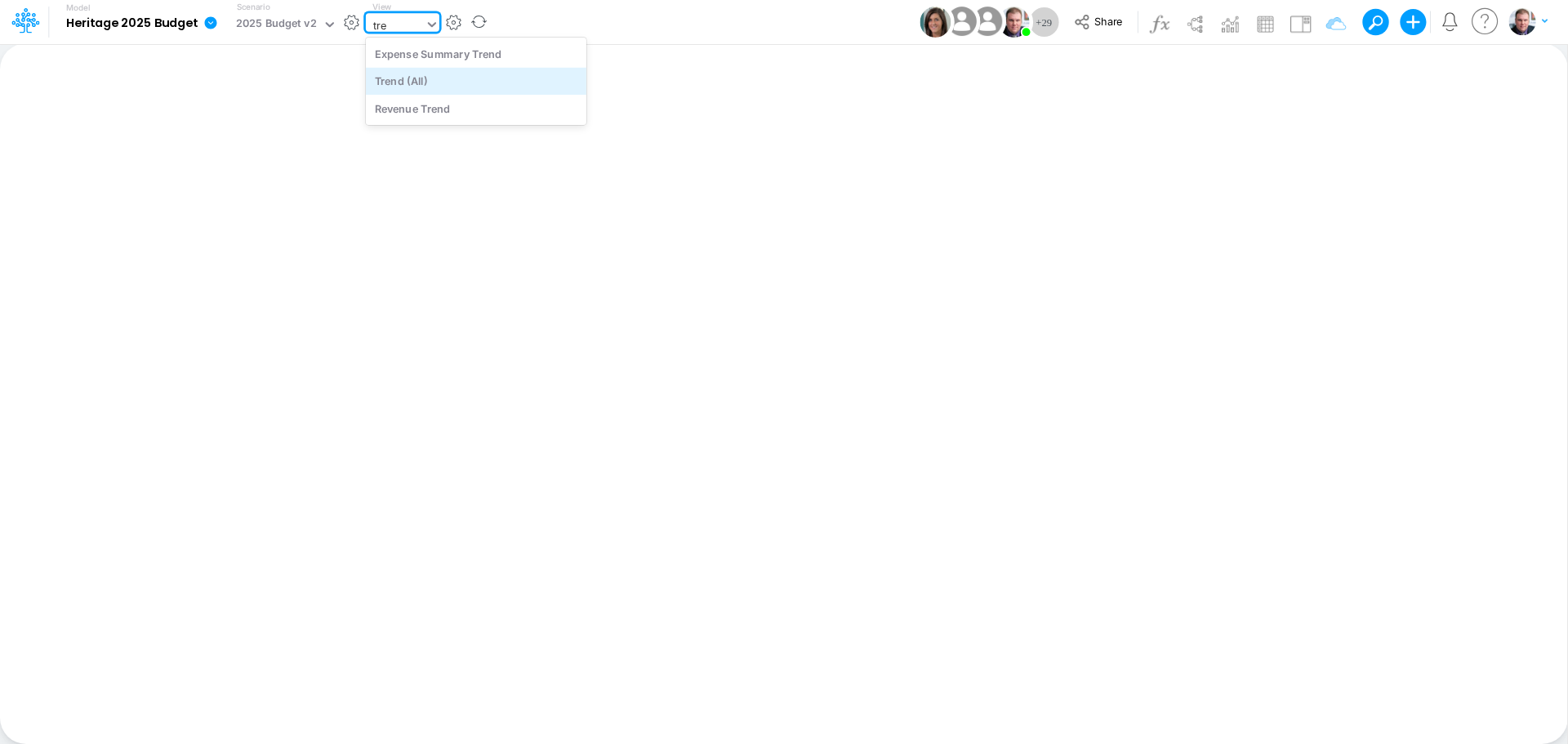 click on "Trend (All)" at bounding box center [476, 81] 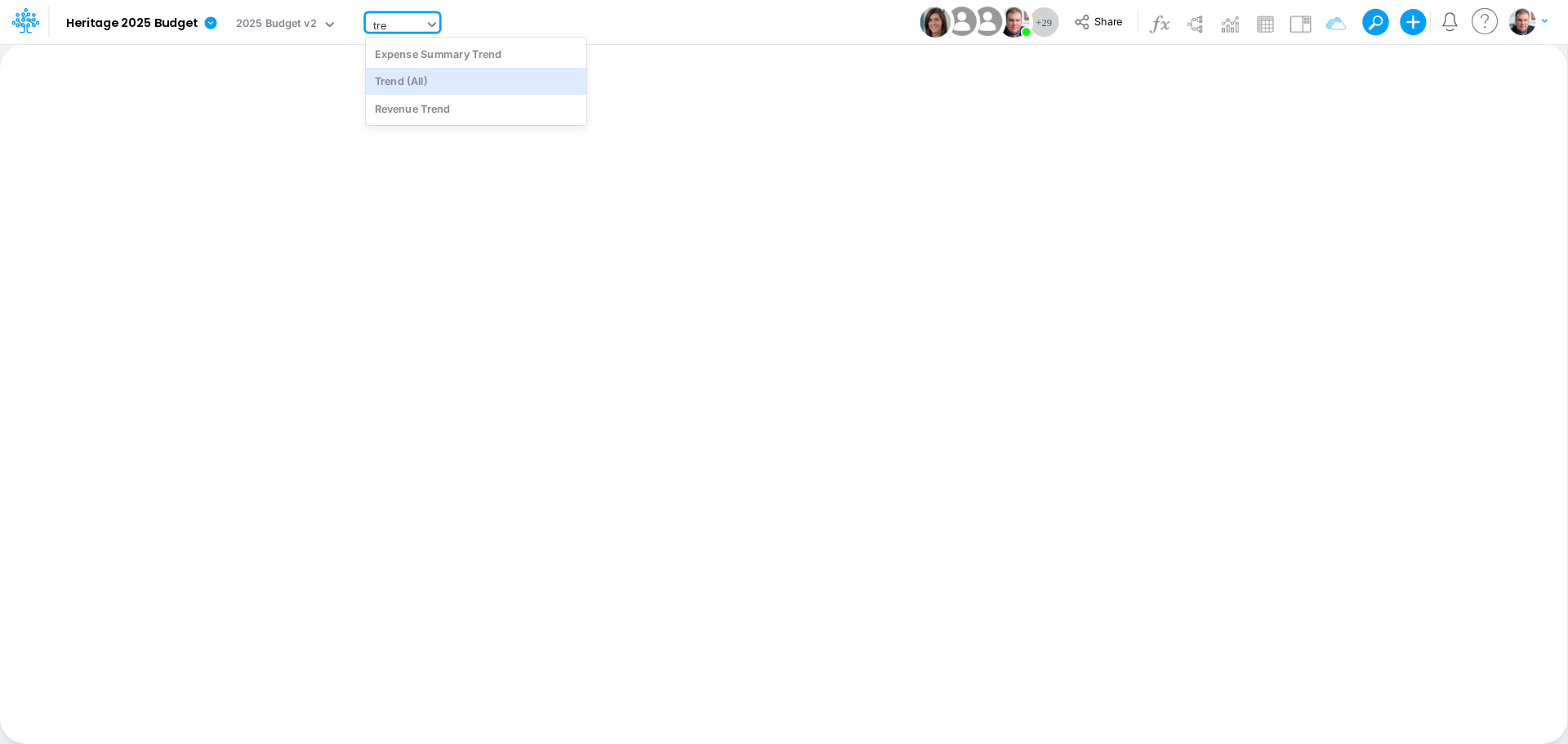 type 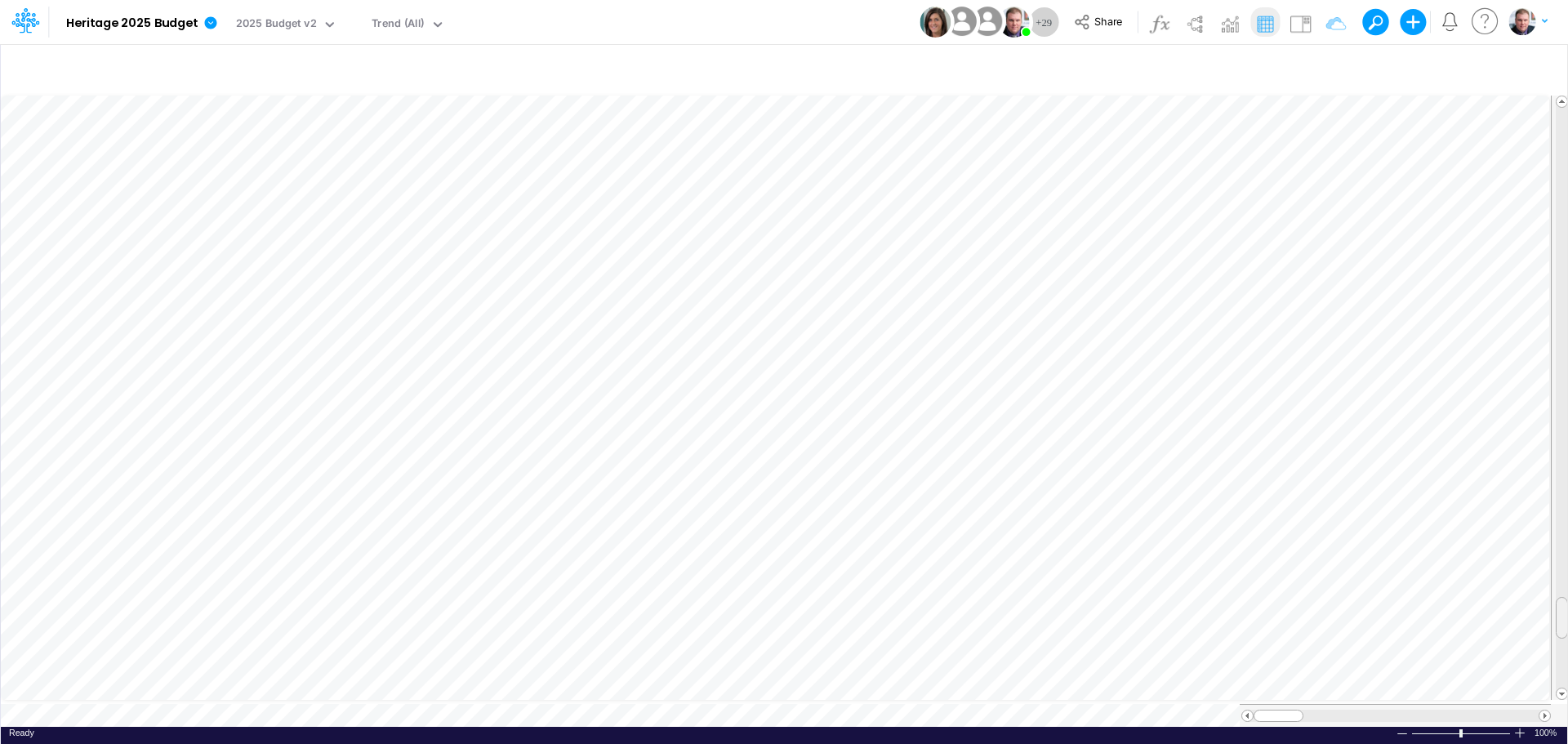 scroll, scrollTop: 8, scrollLeft: 0, axis: vertical 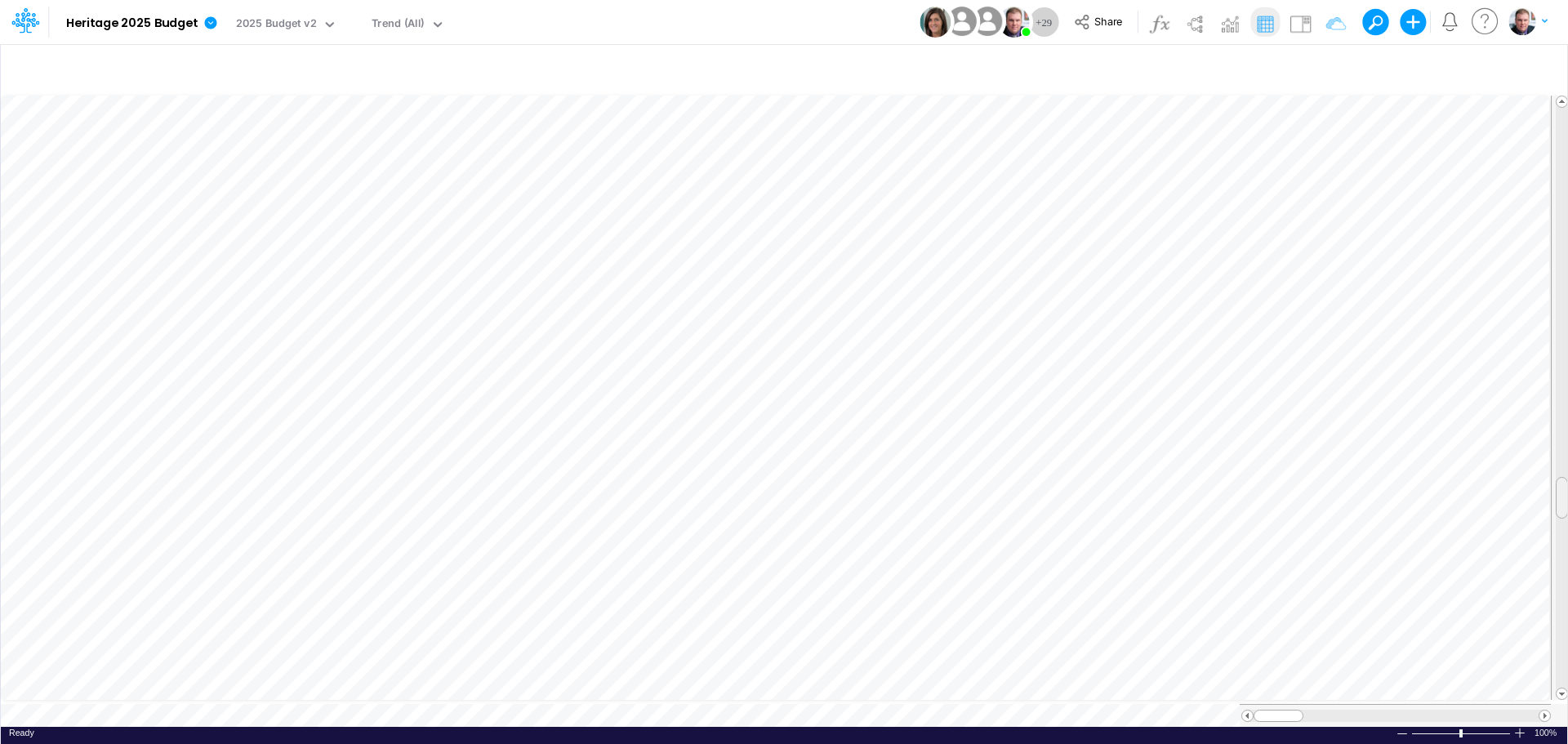 click at bounding box center [785, 398] 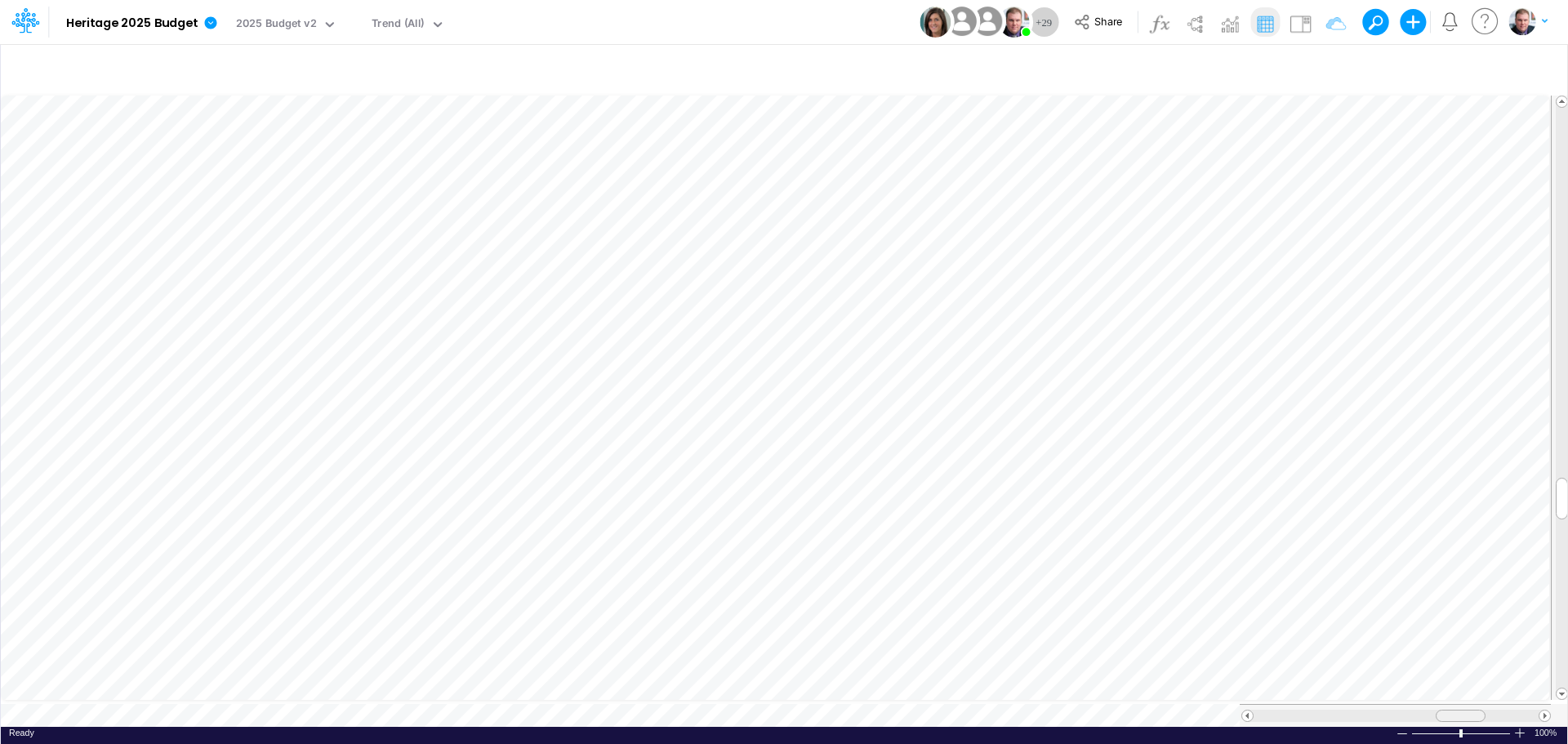 drag, startPoint x: 1269, startPoint y: 706, endPoint x: 1451, endPoint y: 712, distance: 182.09887 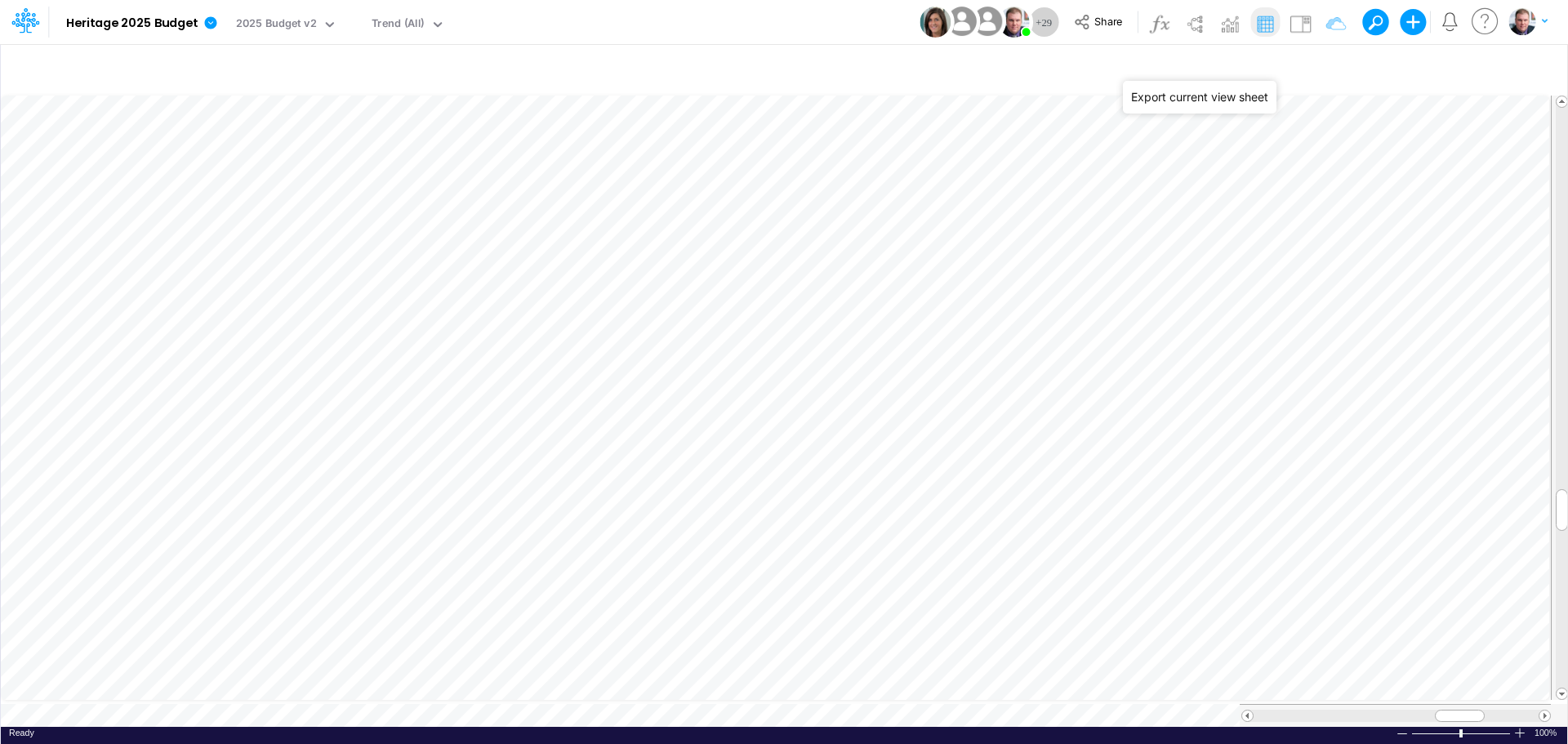 drag, startPoint x: 1258, startPoint y: 64, endPoint x: 1217, endPoint y: 95, distance: 51.400389 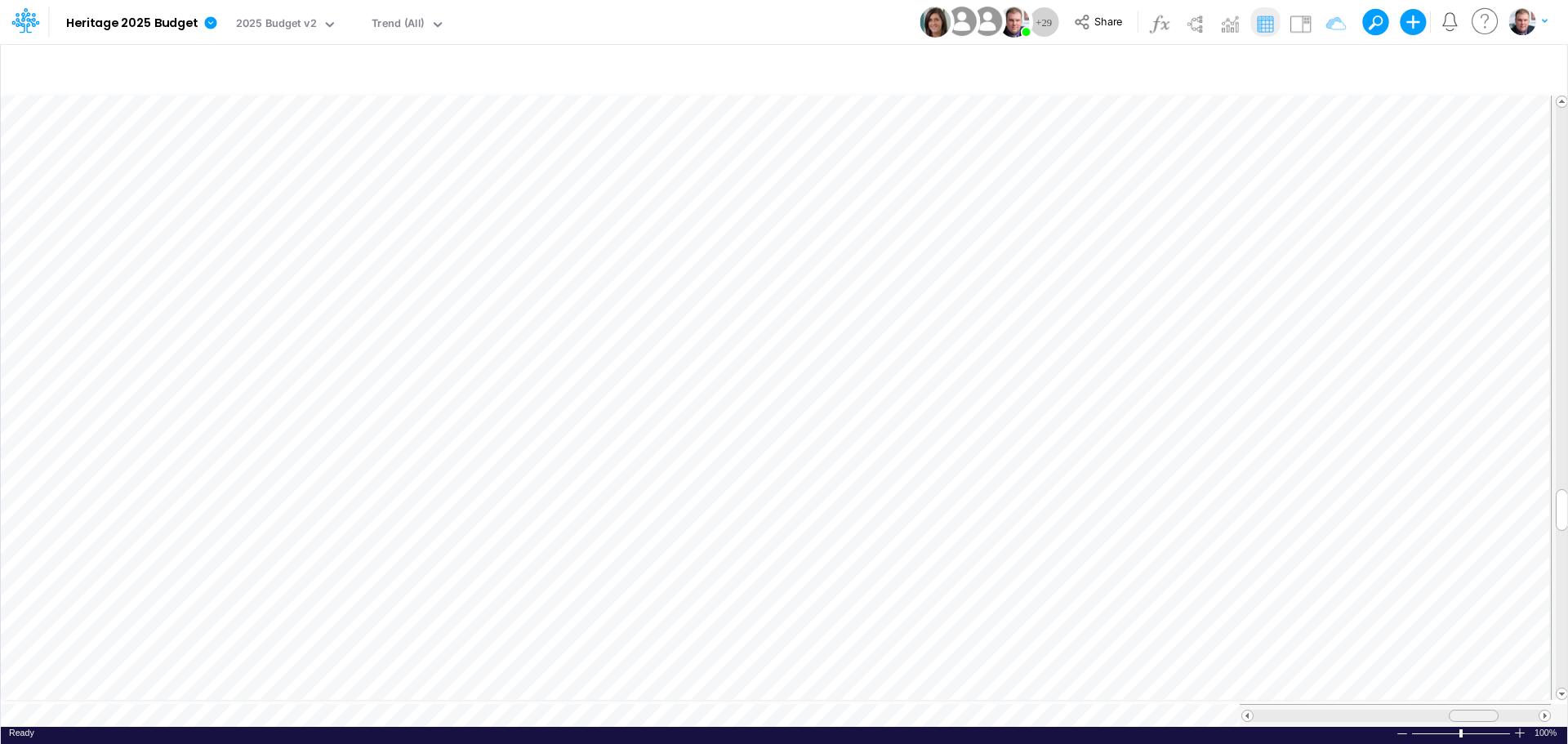 scroll, scrollTop: 8, scrollLeft: 0, axis: vertical 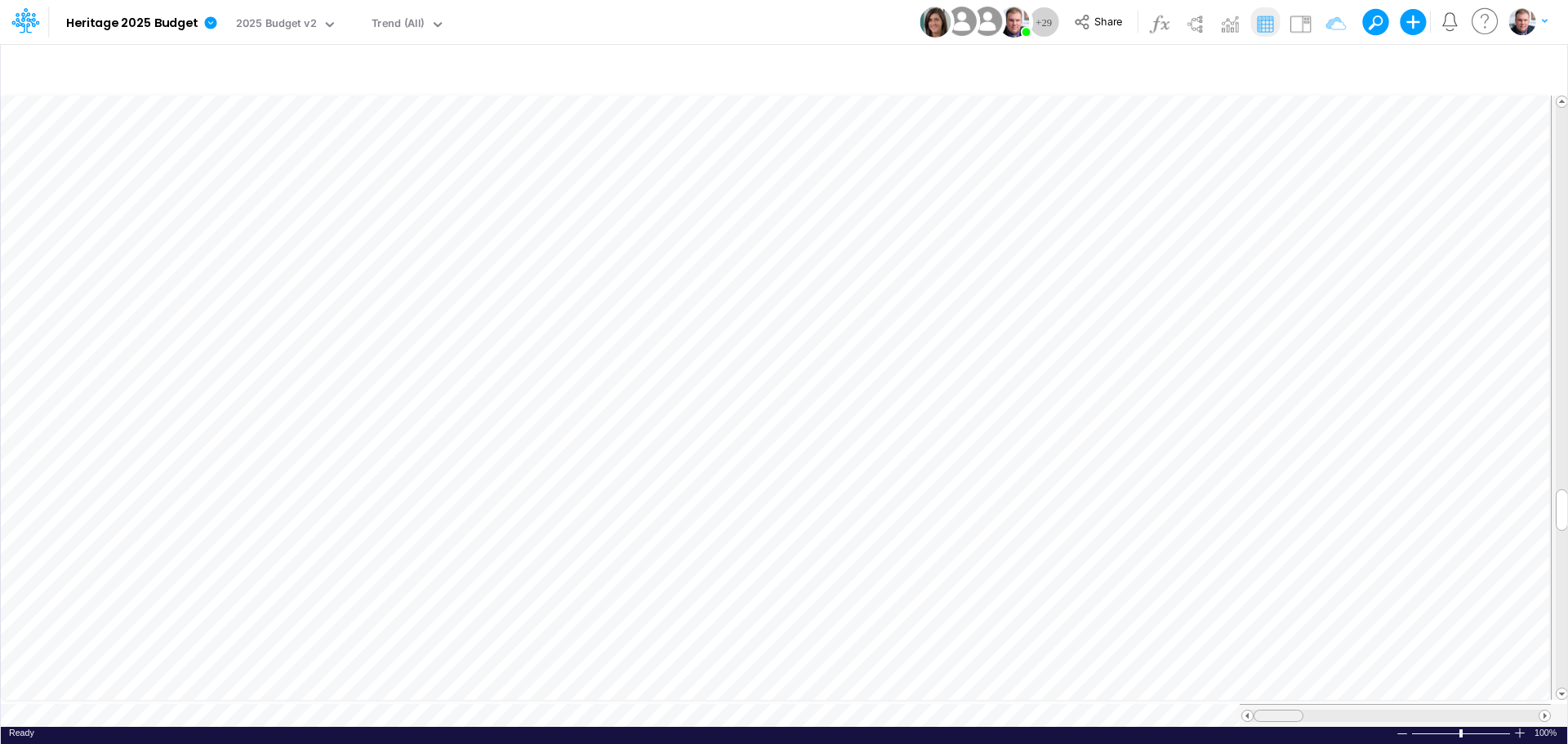 click at bounding box center [776, 715] 